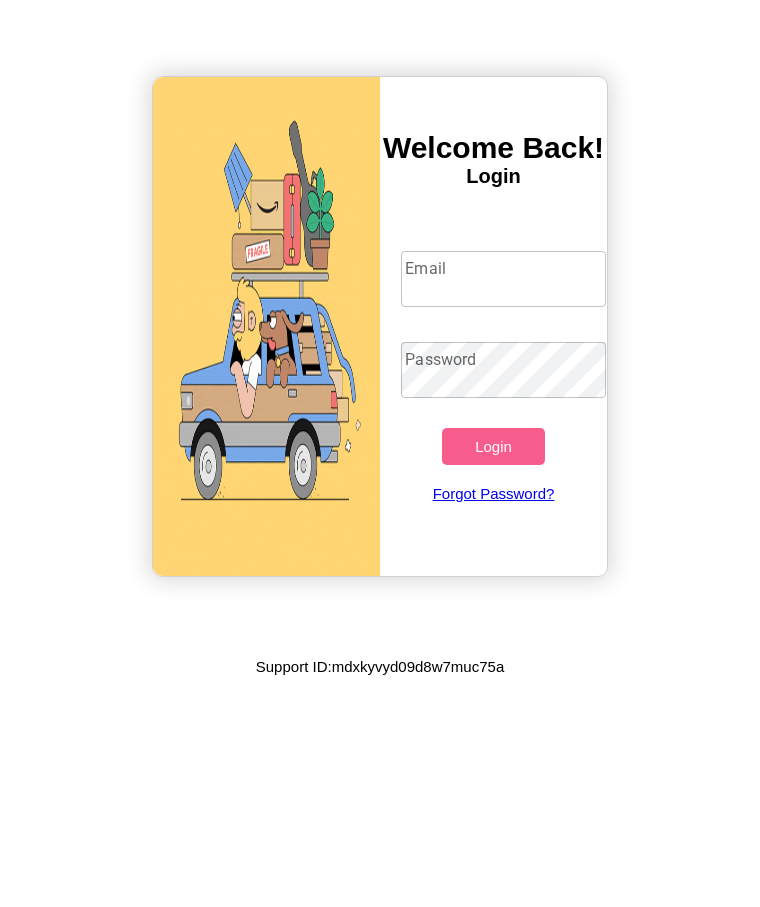 scroll, scrollTop: 0, scrollLeft: 0, axis: both 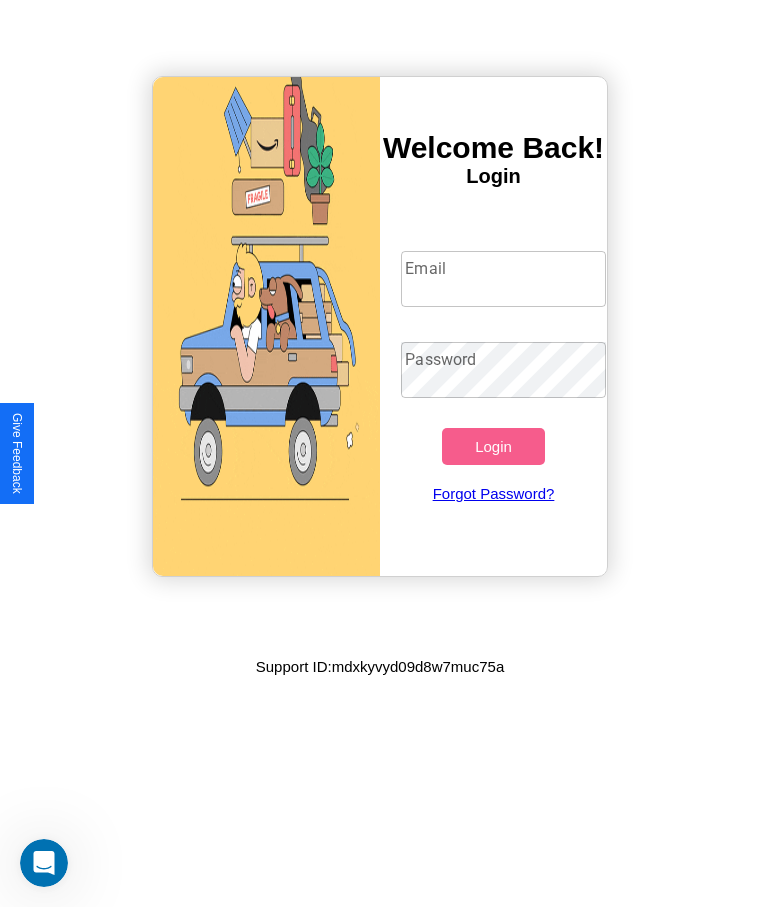 click on "Email" at bounding box center (503, 279) 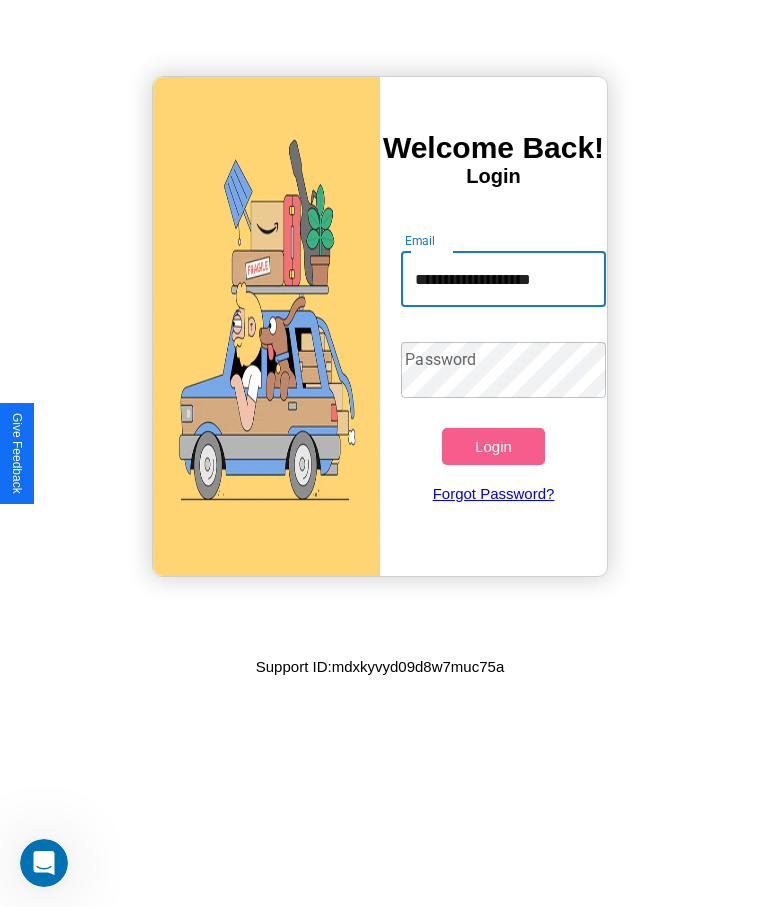scroll, scrollTop: 0, scrollLeft: 1, axis: horizontal 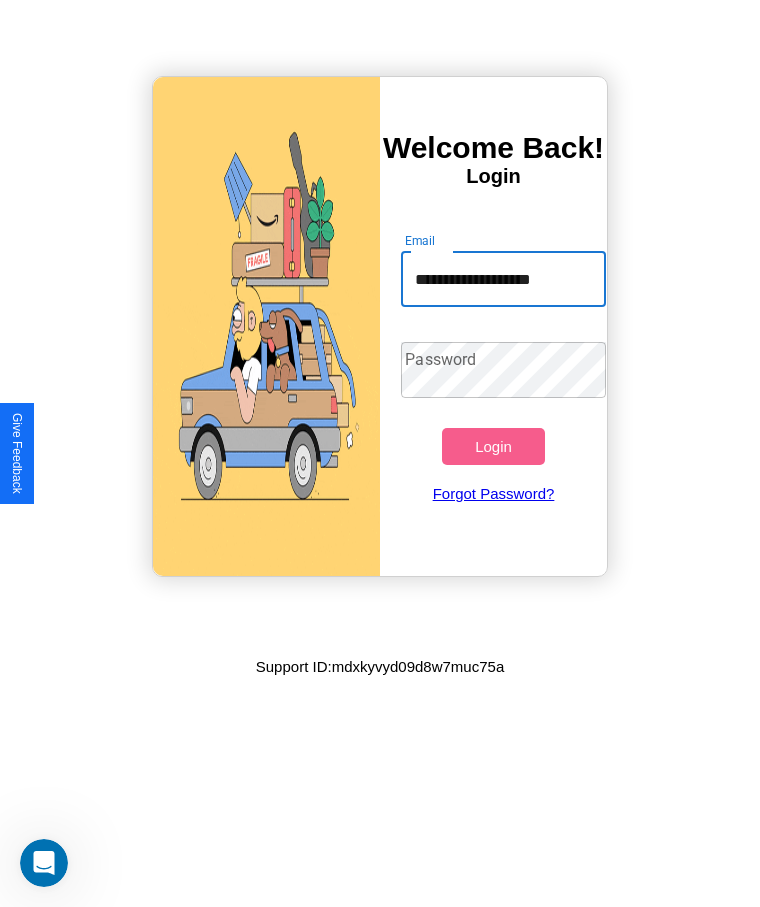 type on "**********" 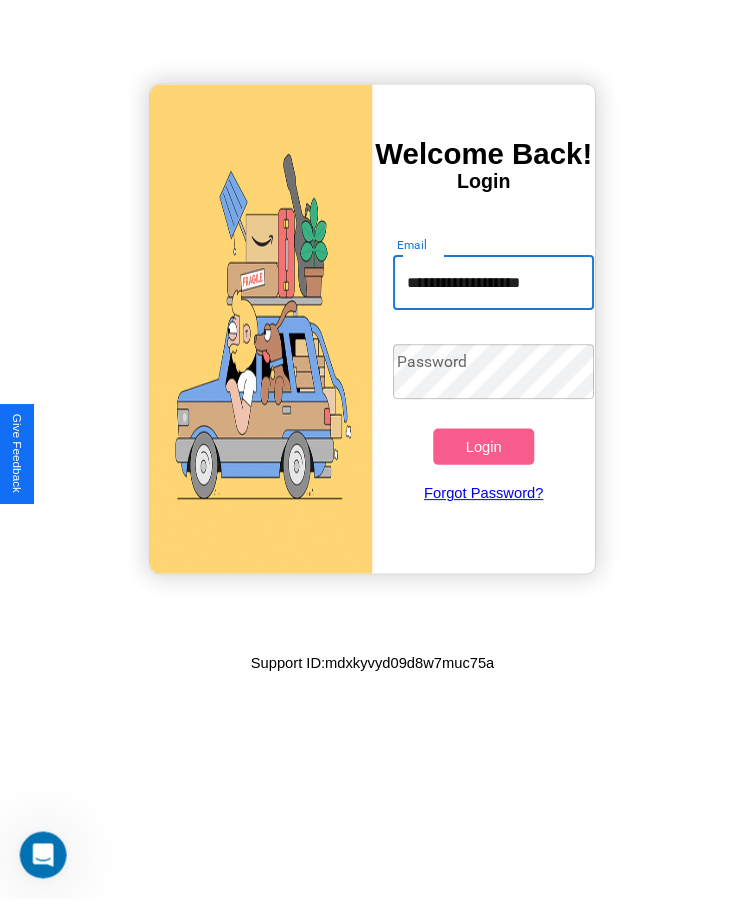 scroll, scrollTop: 0, scrollLeft: 0, axis: both 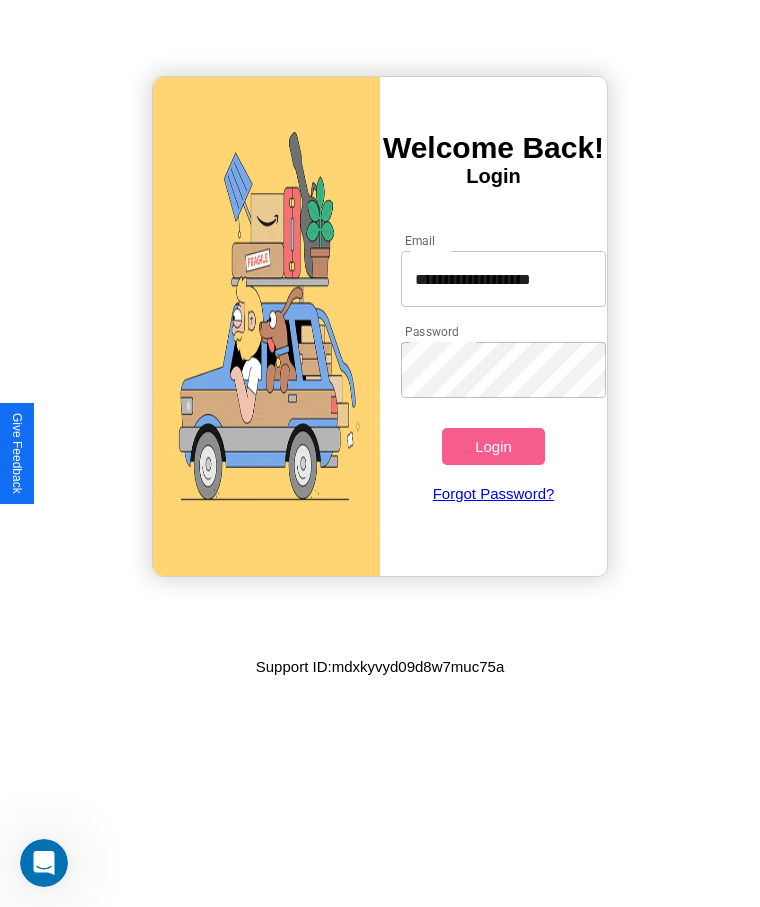 click on "Login" at bounding box center [493, 446] 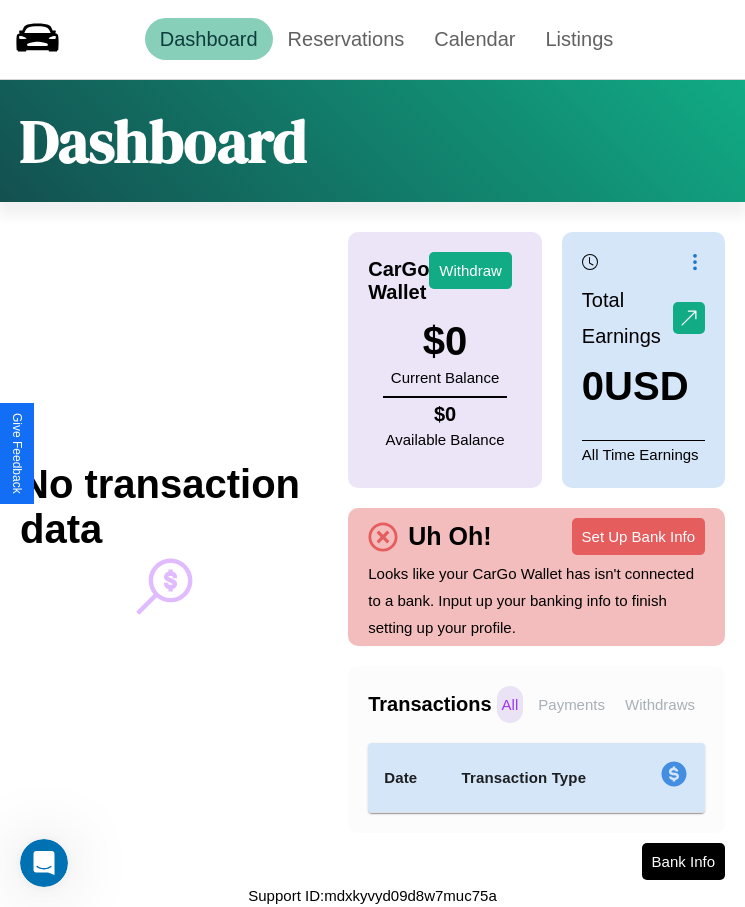 scroll, scrollTop: 0, scrollLeft: 0, axis: both 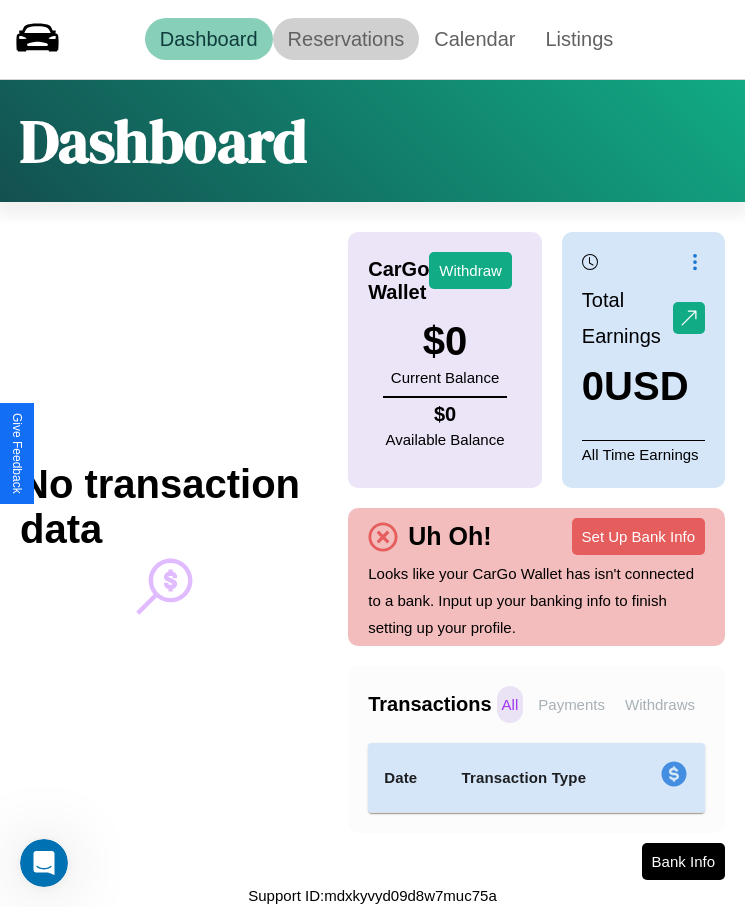 click on "Reservations" at bounding box center (346, 39) 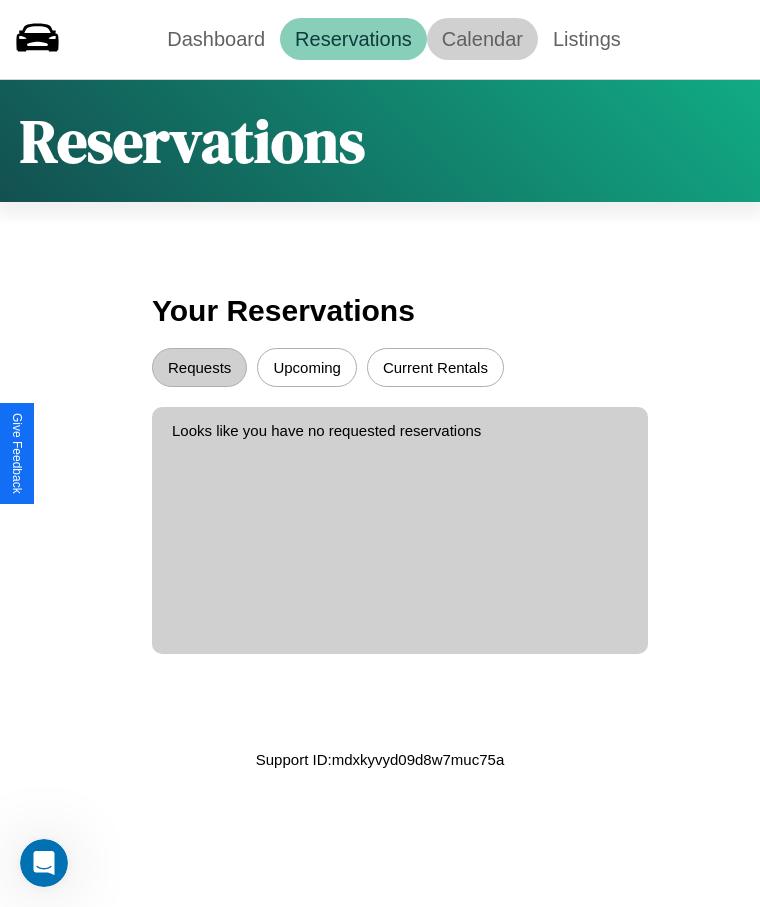 click on "Calendar" at bounding box center [482, 39] 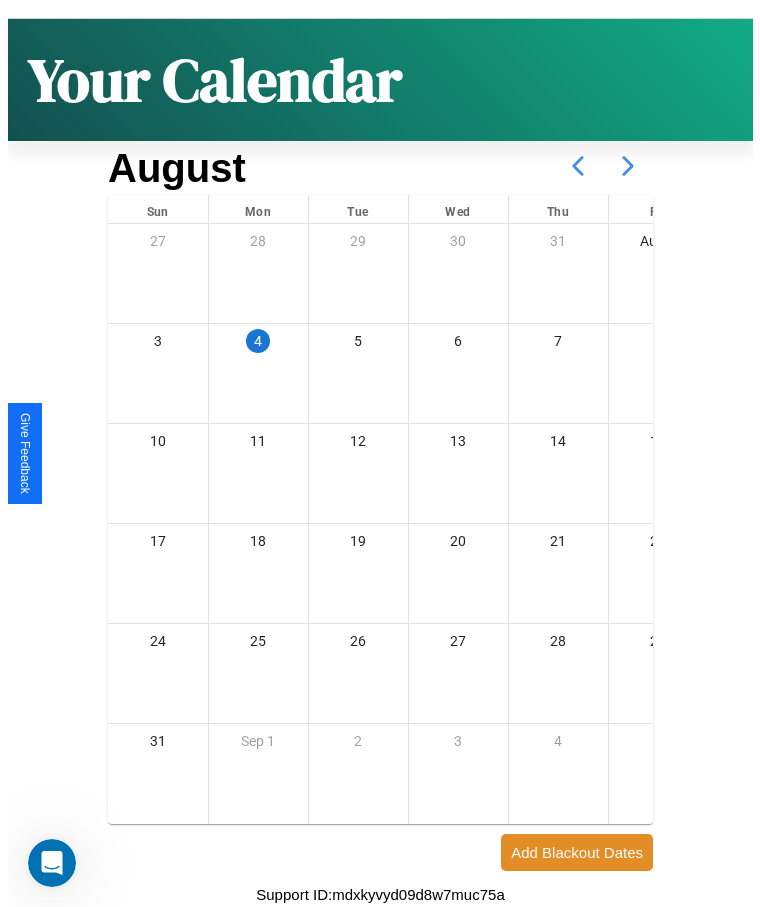 scroll, scrollTop: 77, scrollLeft: 0, axis: vertical 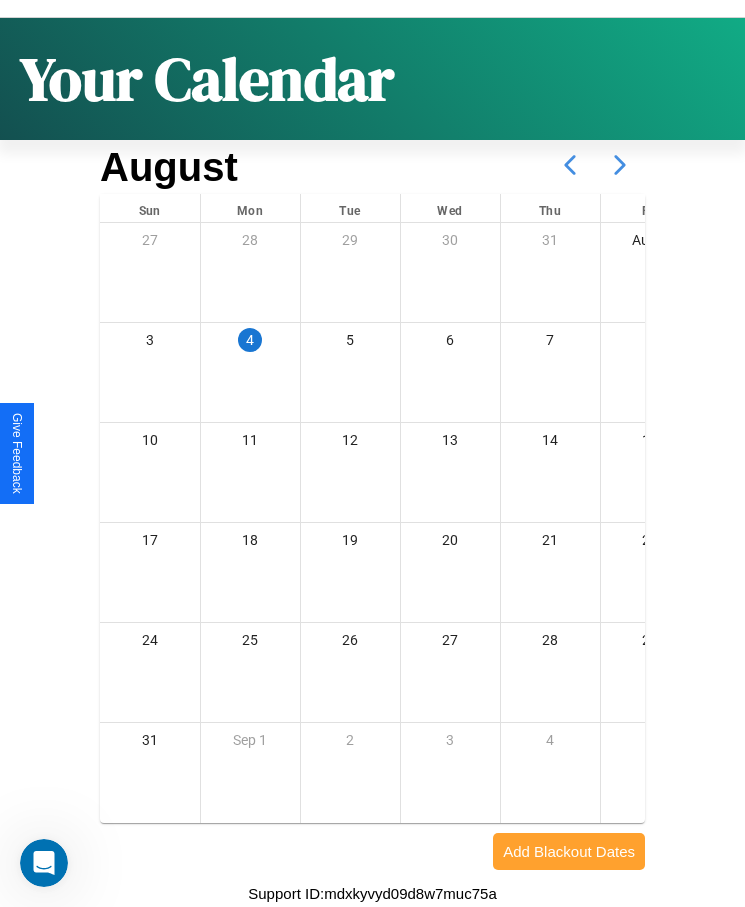 click on "Add Blackout Dates" at bounding box center [569, 851] 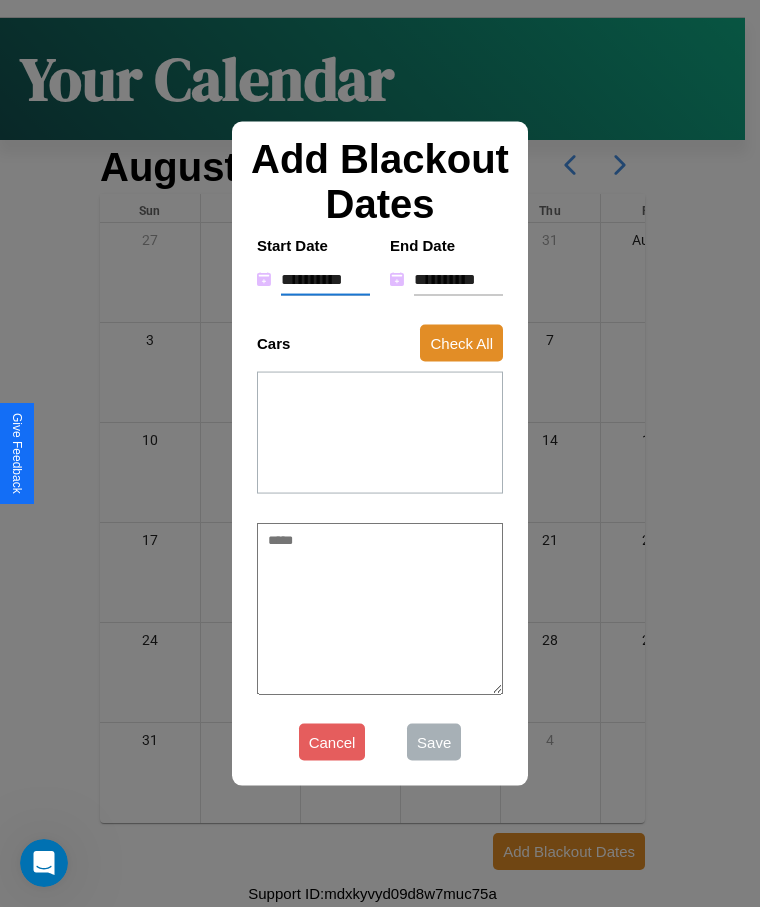 click on "**********" at bounding box center [325, 279] 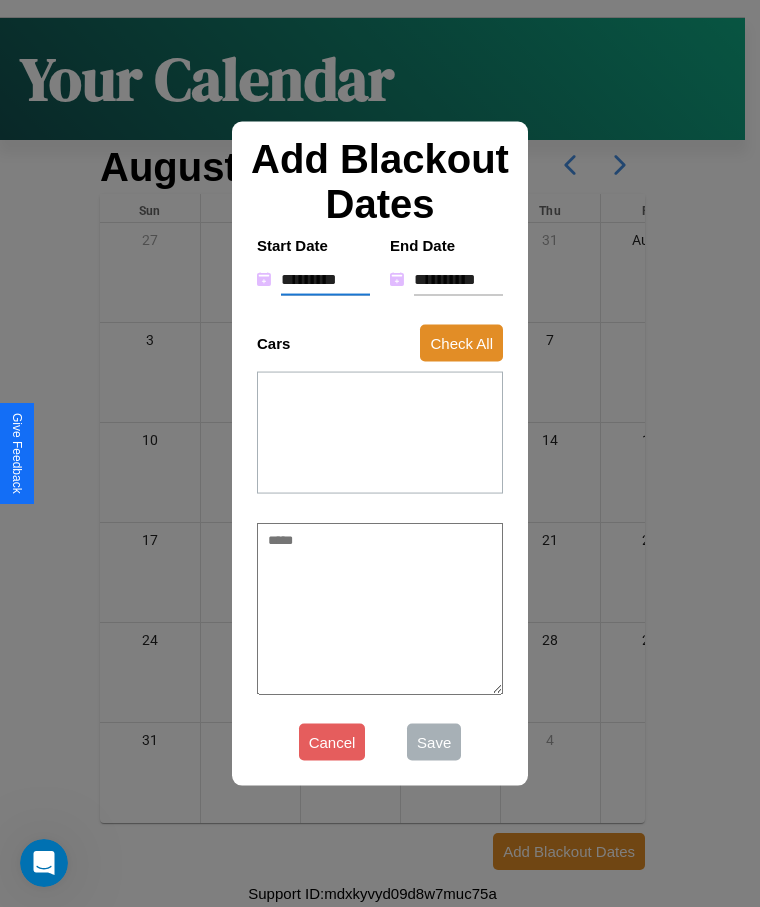 type on "*" 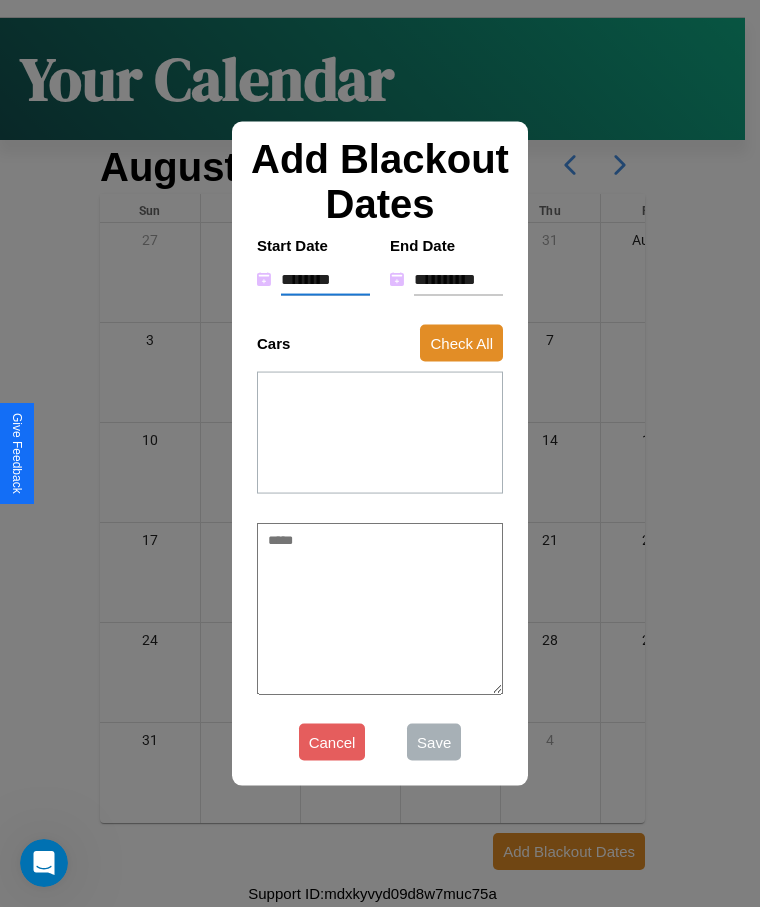 type on "*" 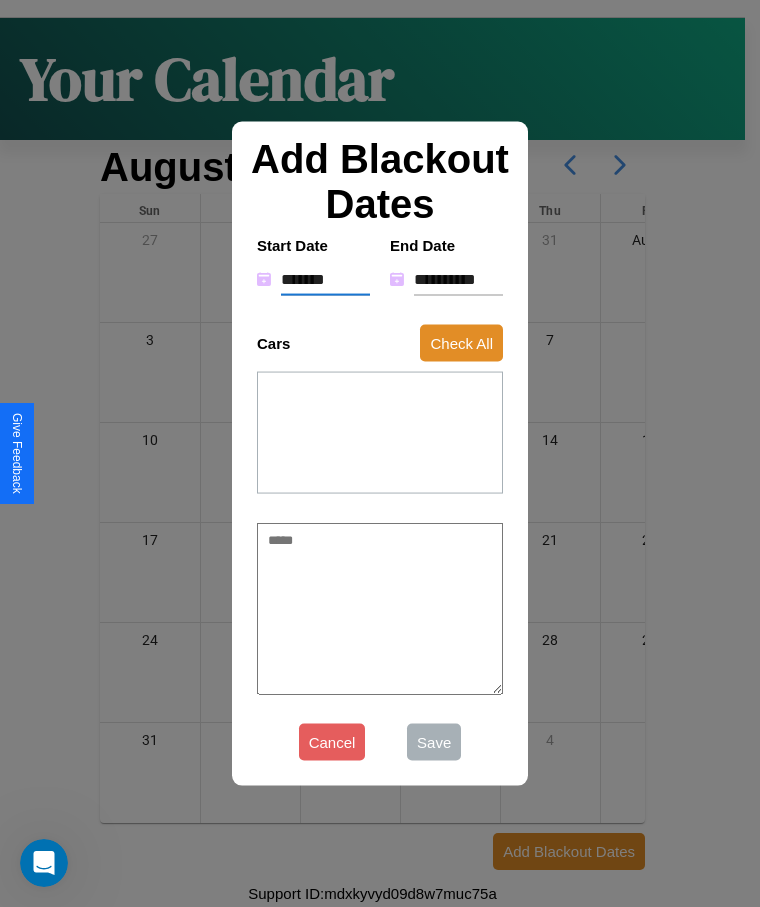 type on "*" 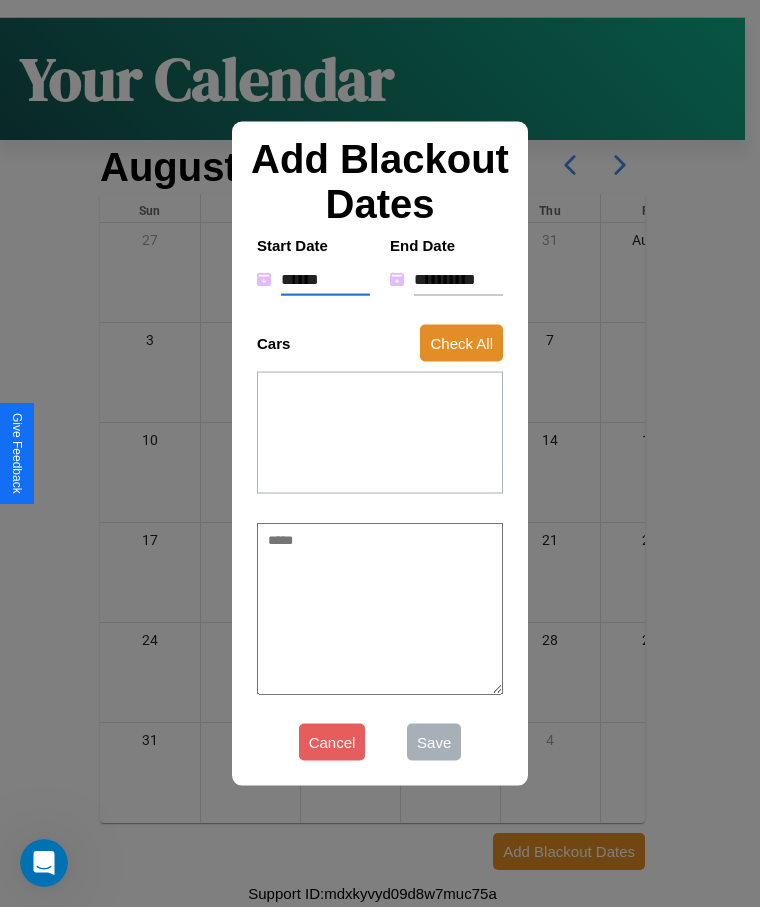 type on "*" 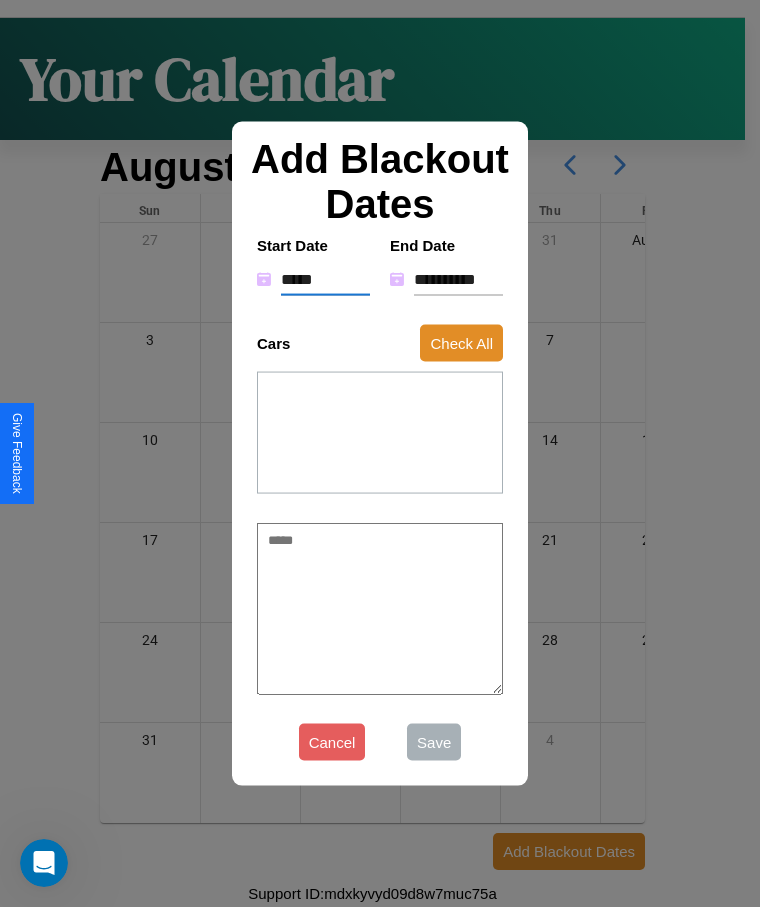 type on "*" 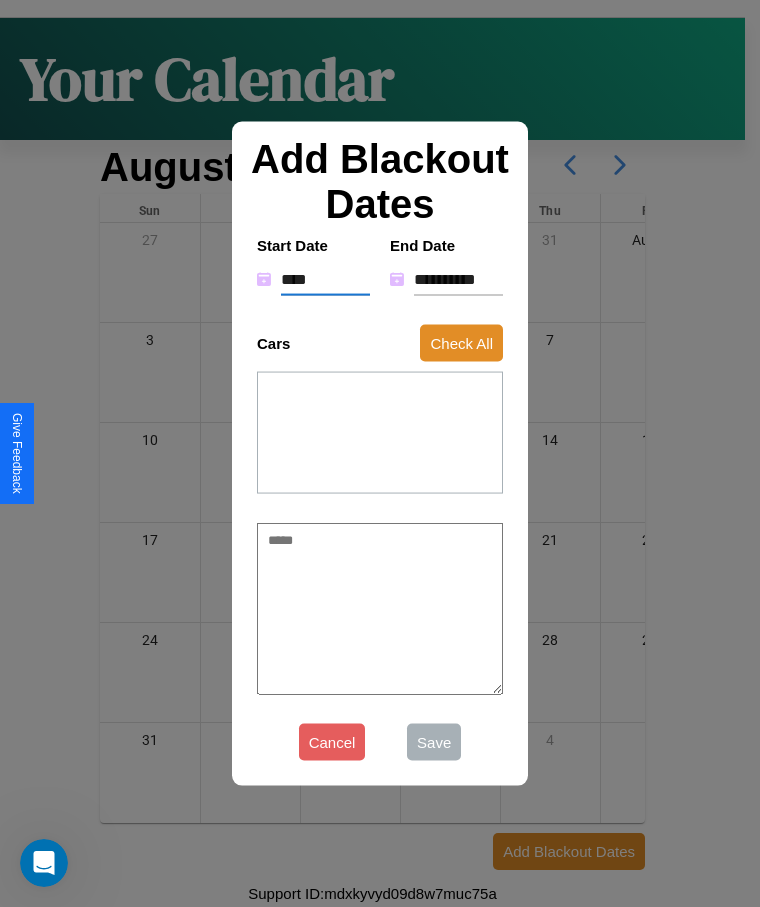 type on "*" 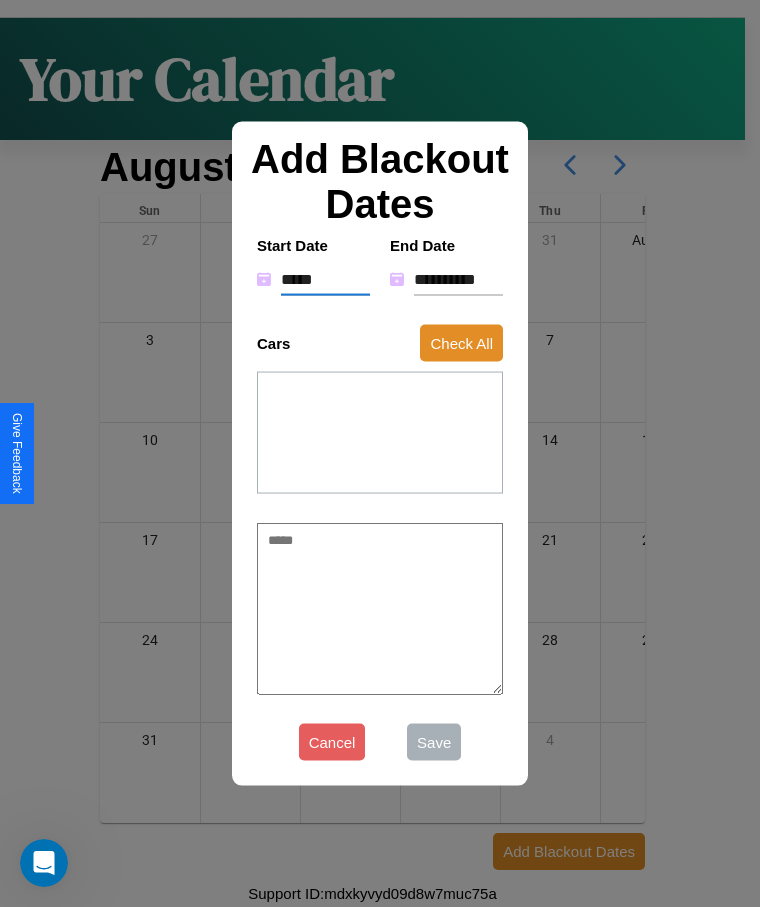 type on "*" 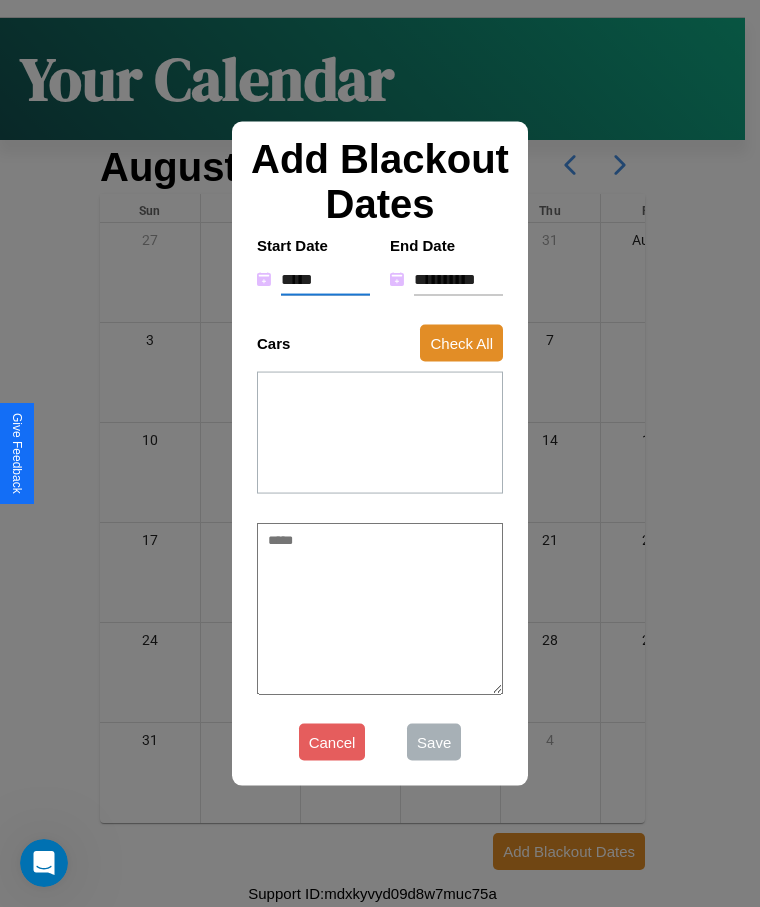 type on "******" 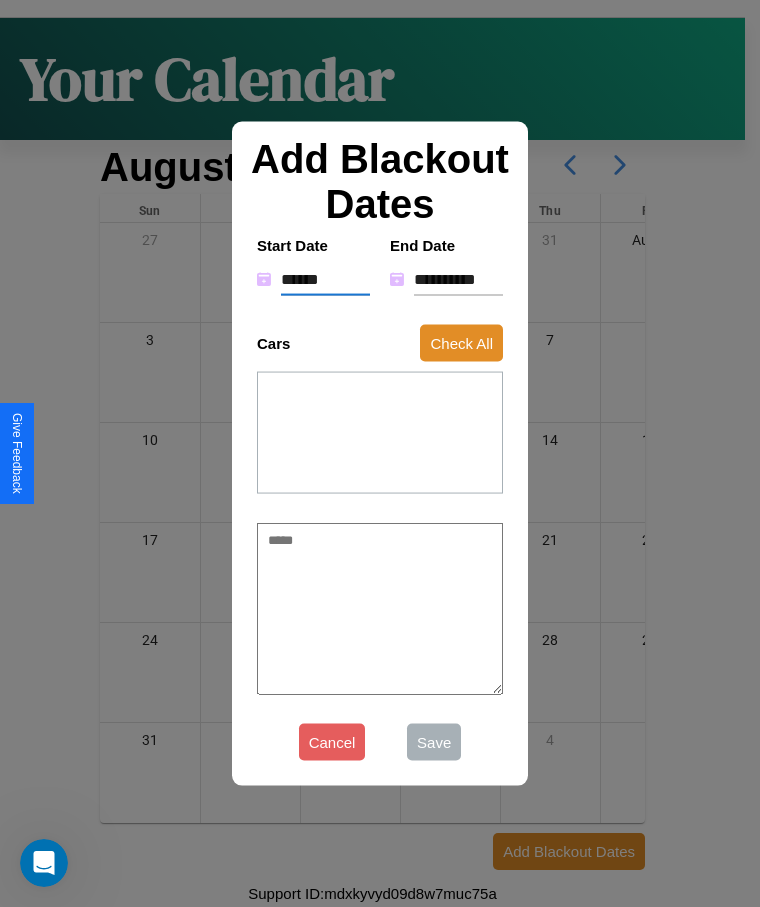 type on "*" 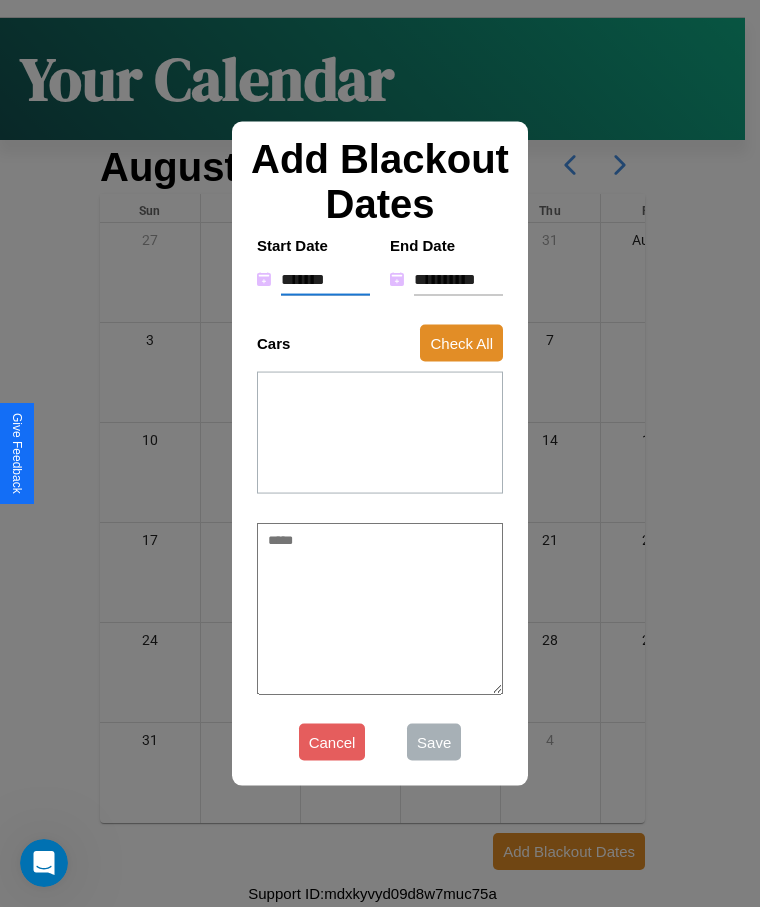 type on "*" 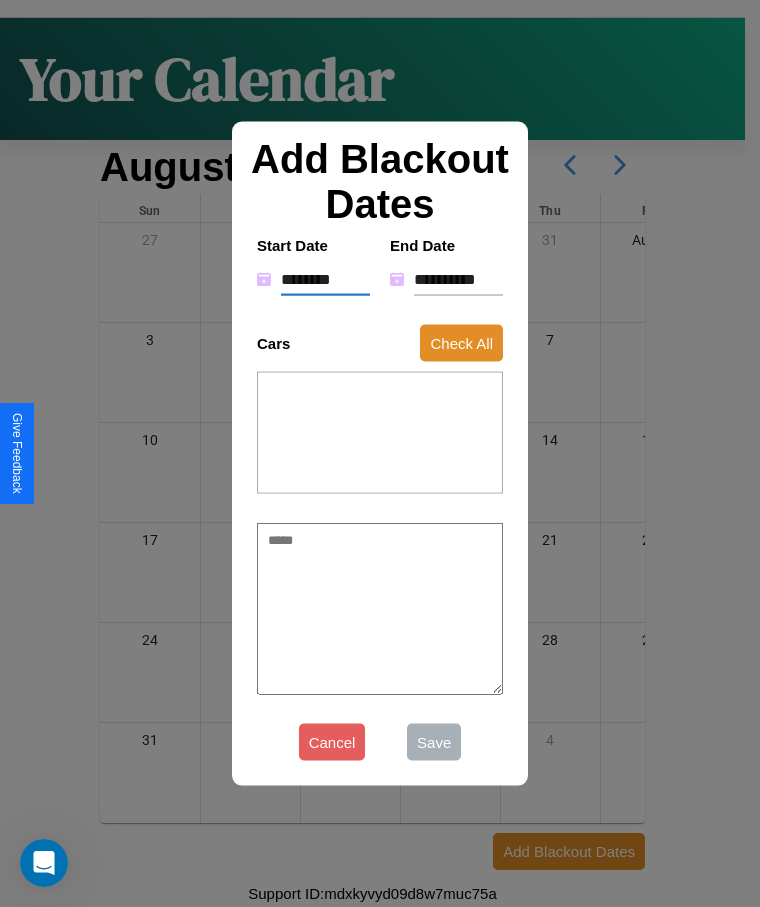 type on "*" 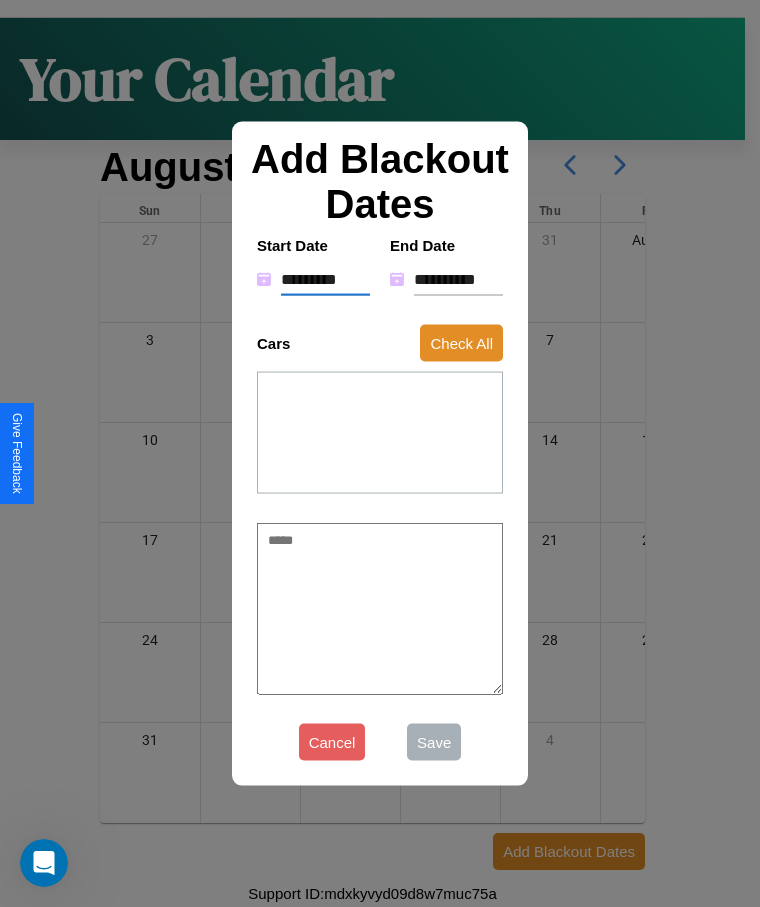 type on "*" 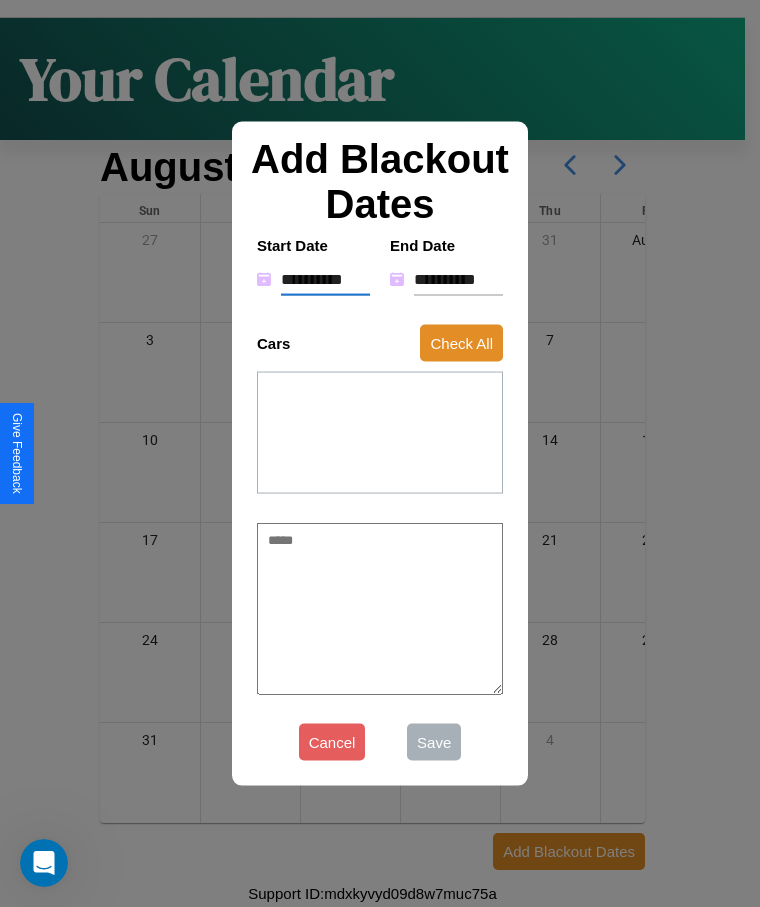 type on "*" 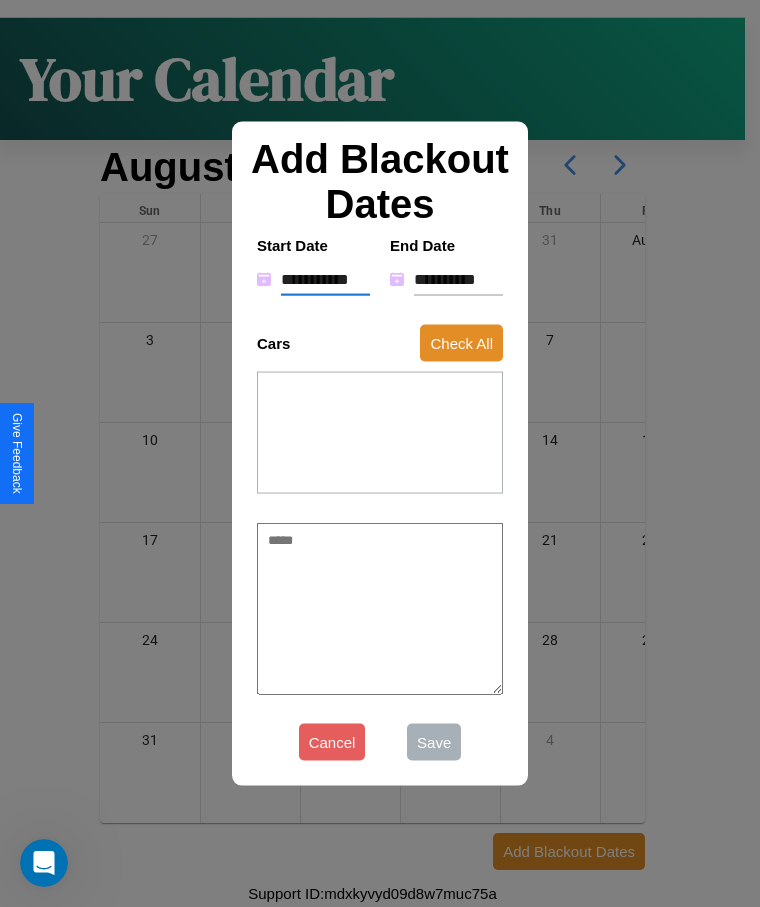 type on "*" 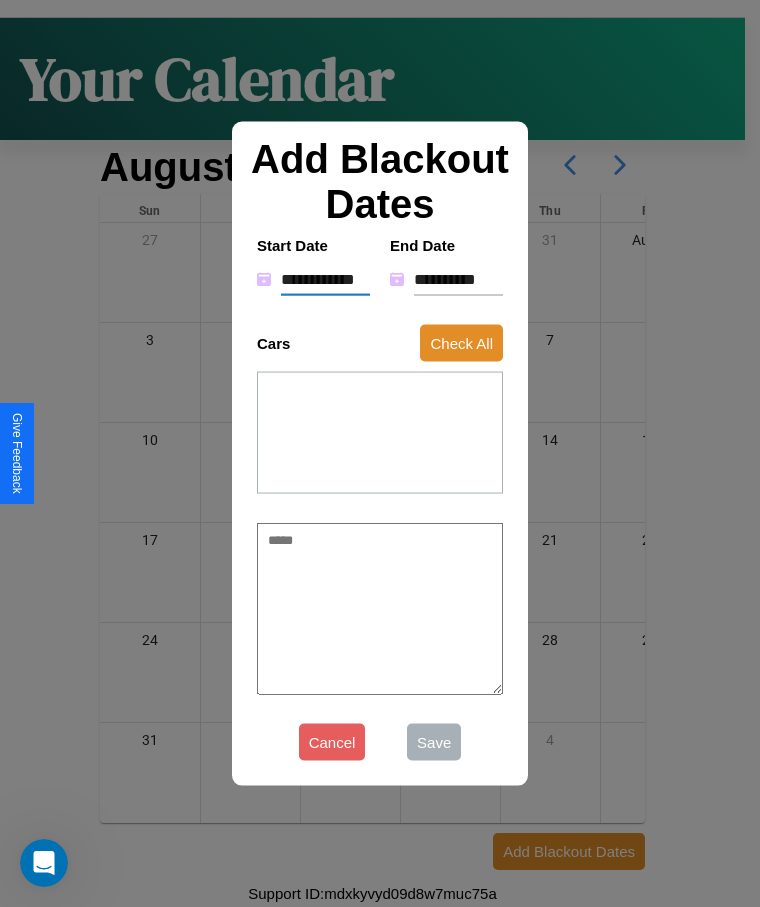 type on "*" 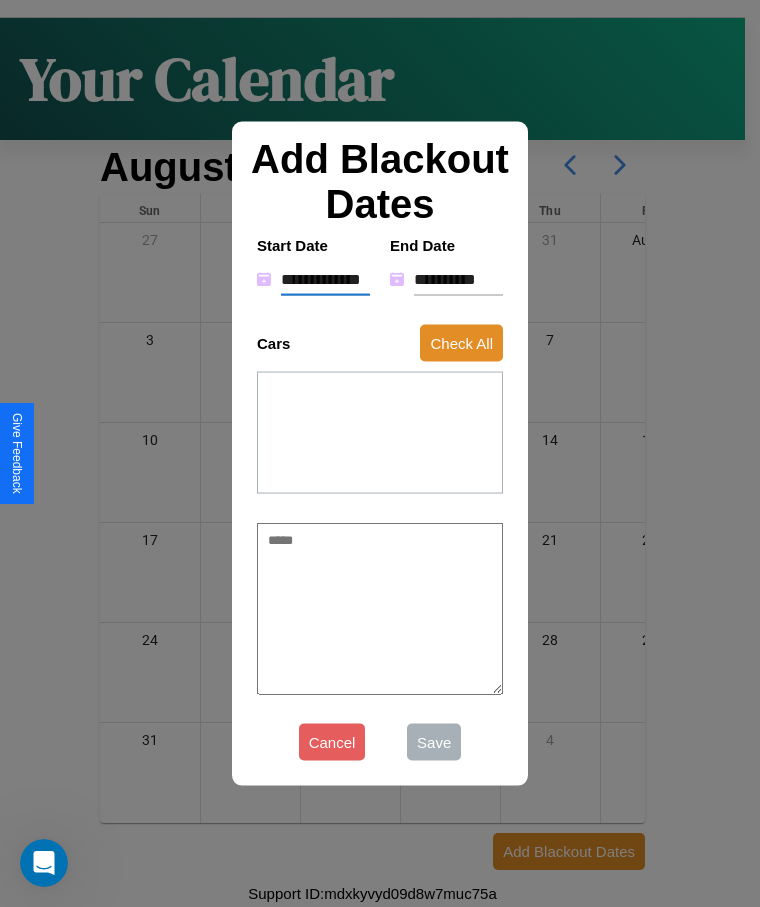 type on "*" 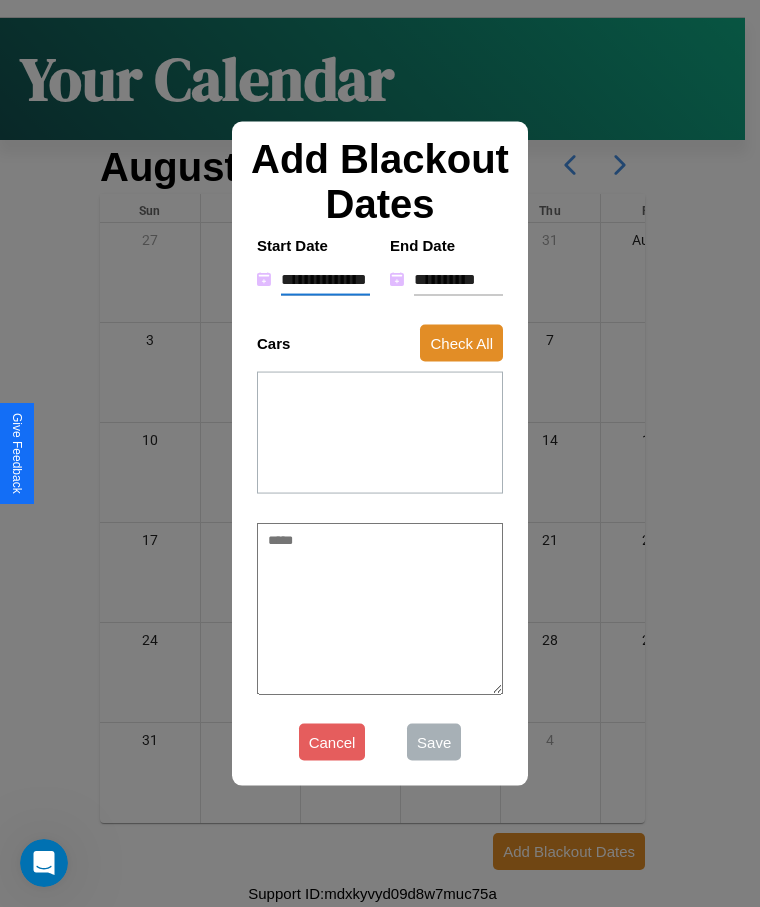 type on "*" 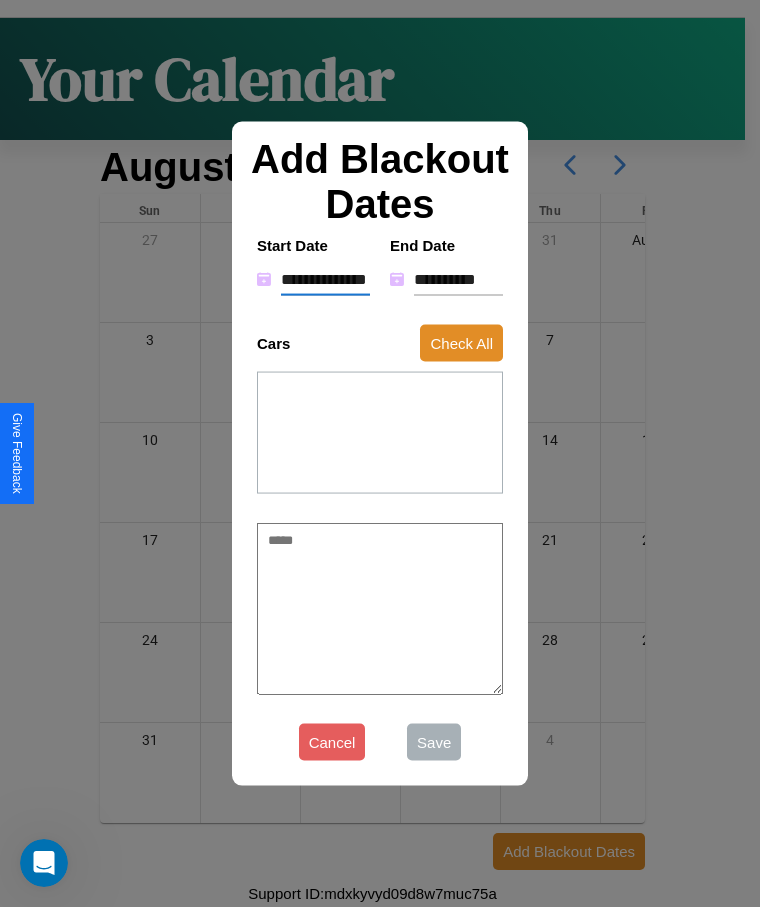 type on "**********" 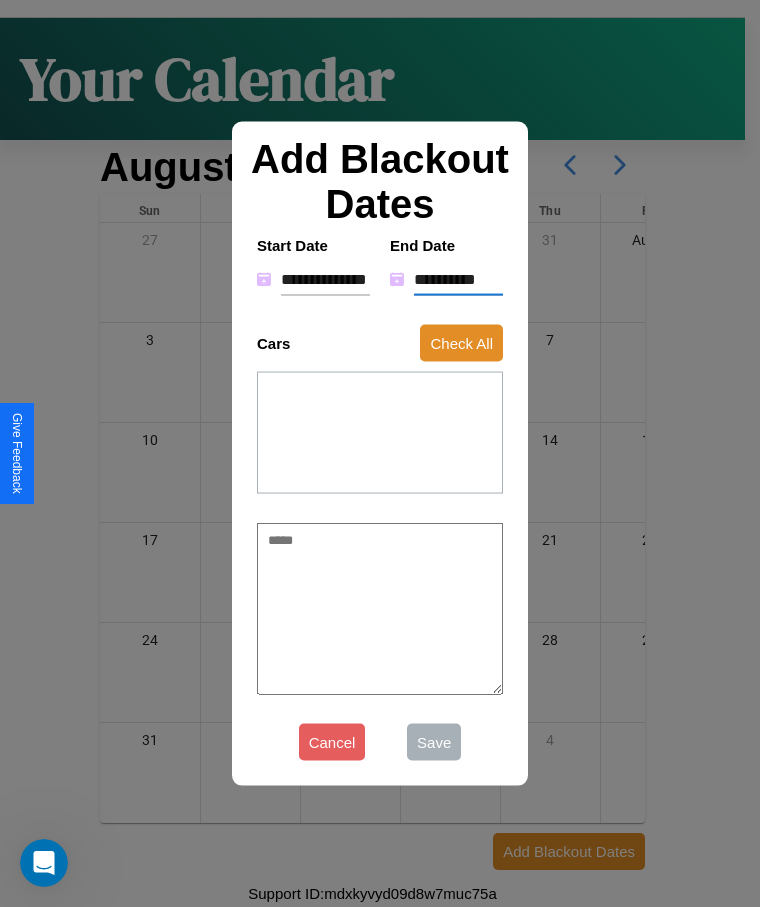 click on "**********" at bounding box center [458, 279] 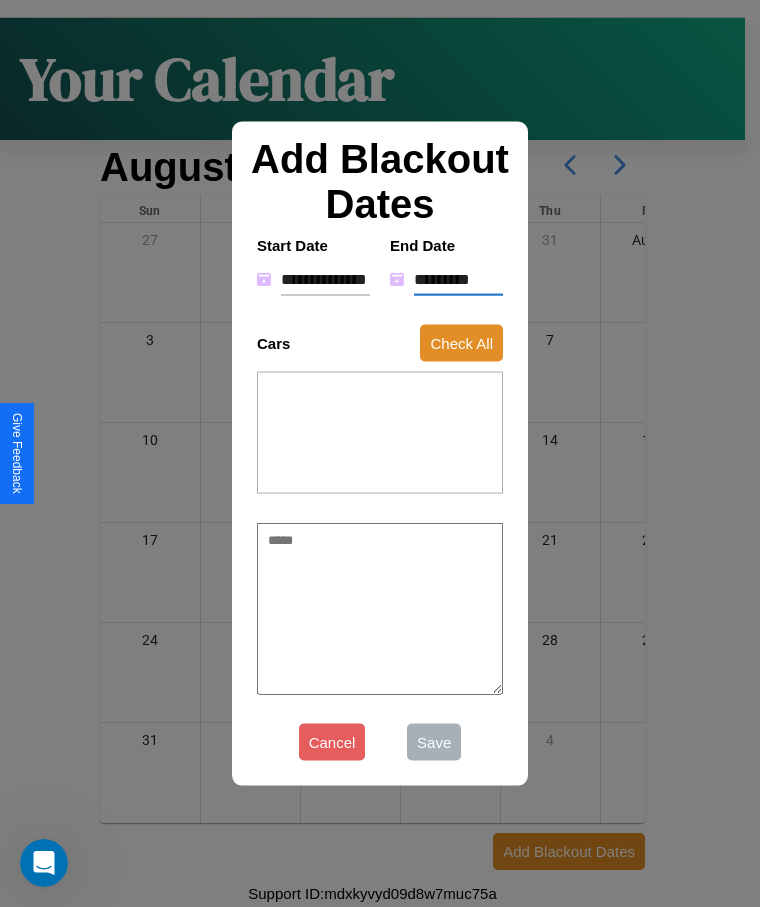 type on "*" 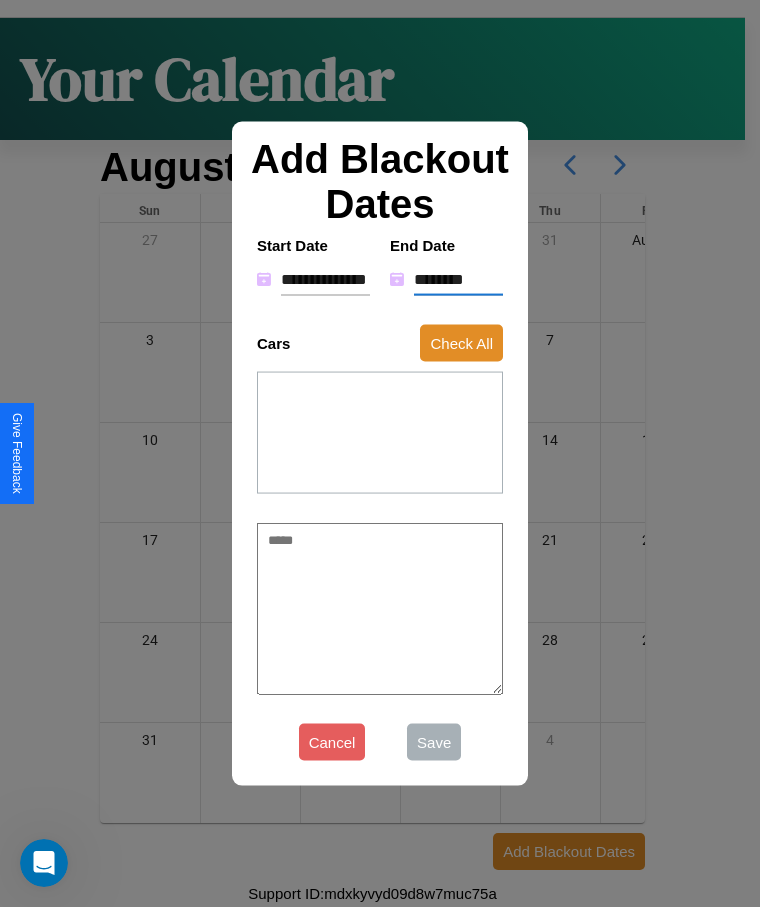 type on "*" 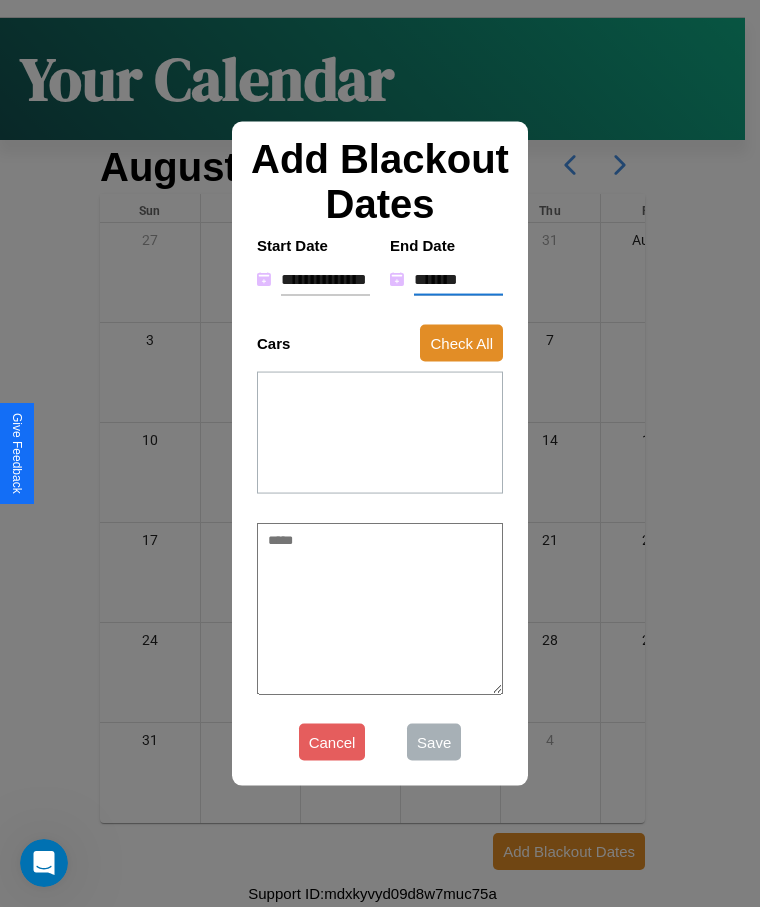 type on "*" 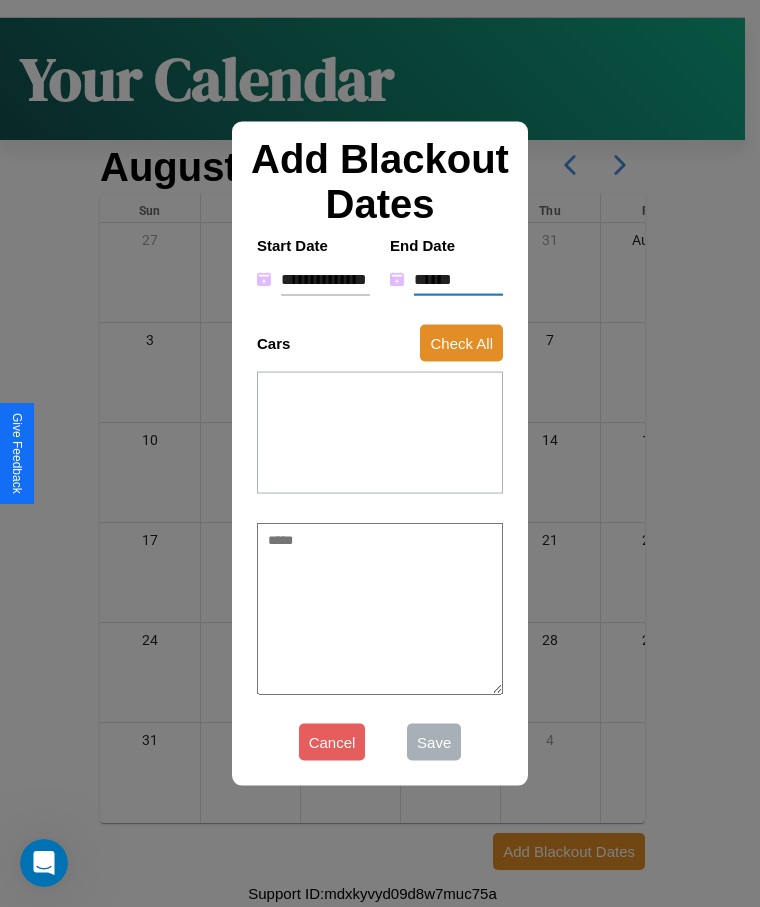 type on "*" 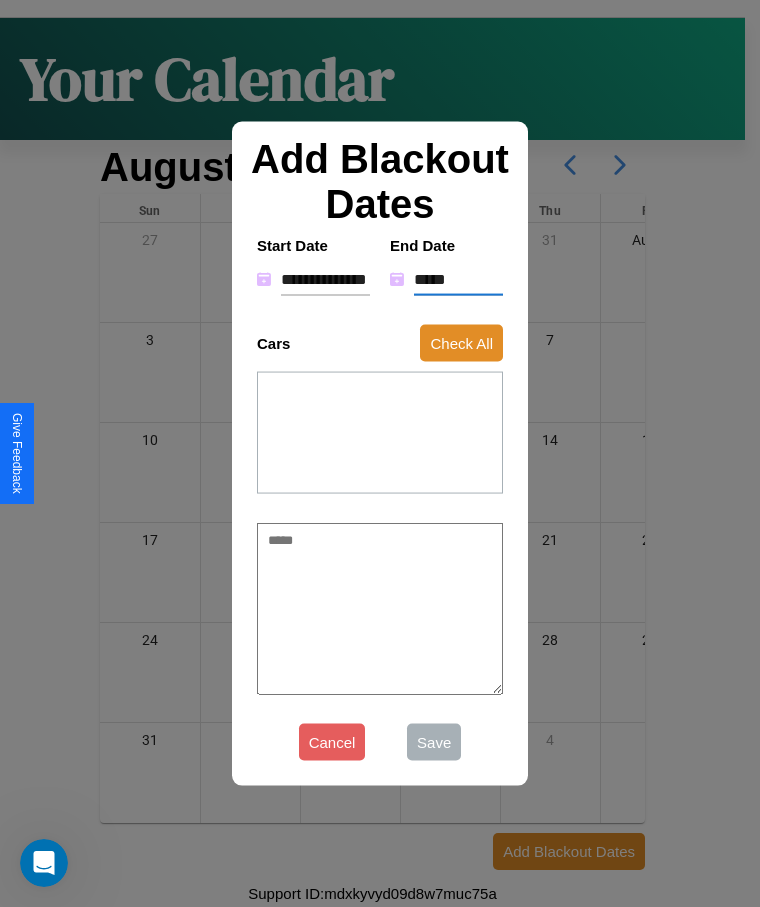 type on "*" 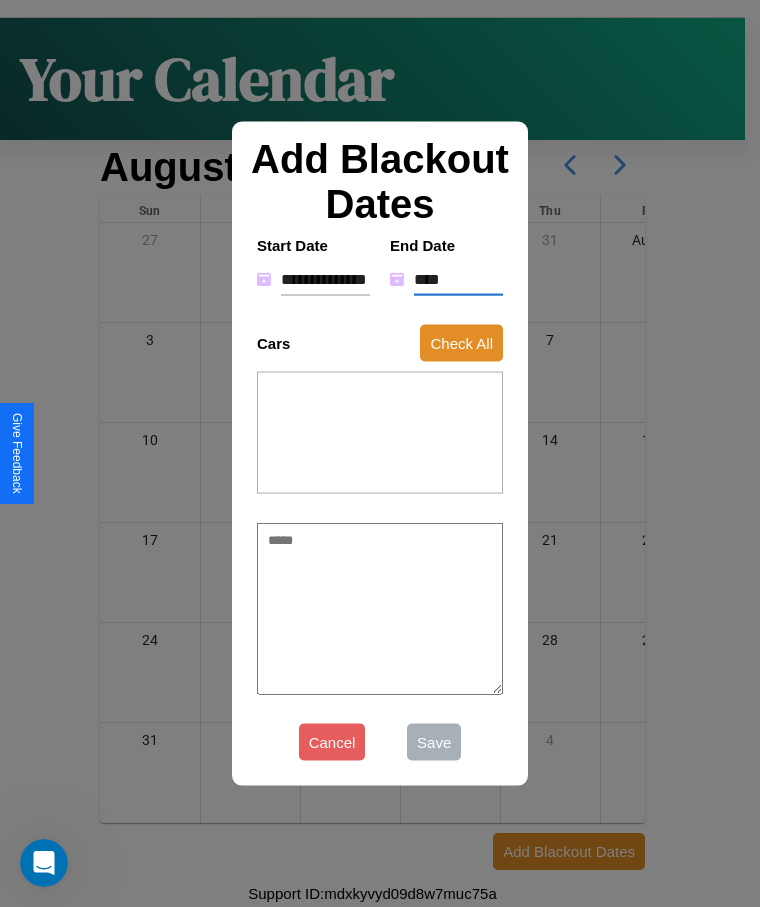 type on "*" 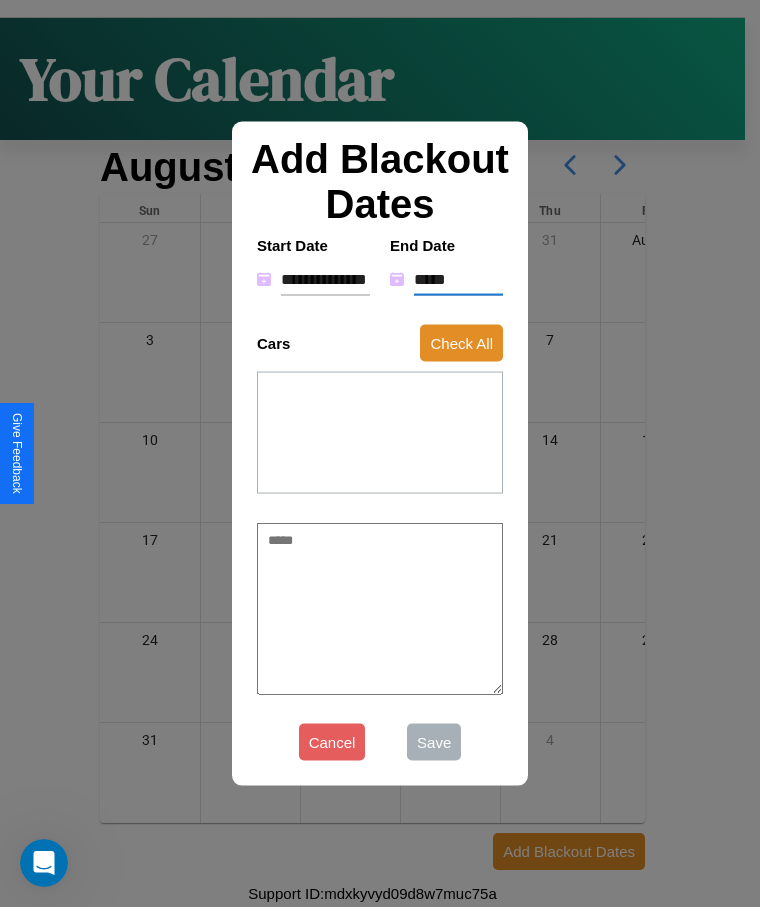 type on "*" 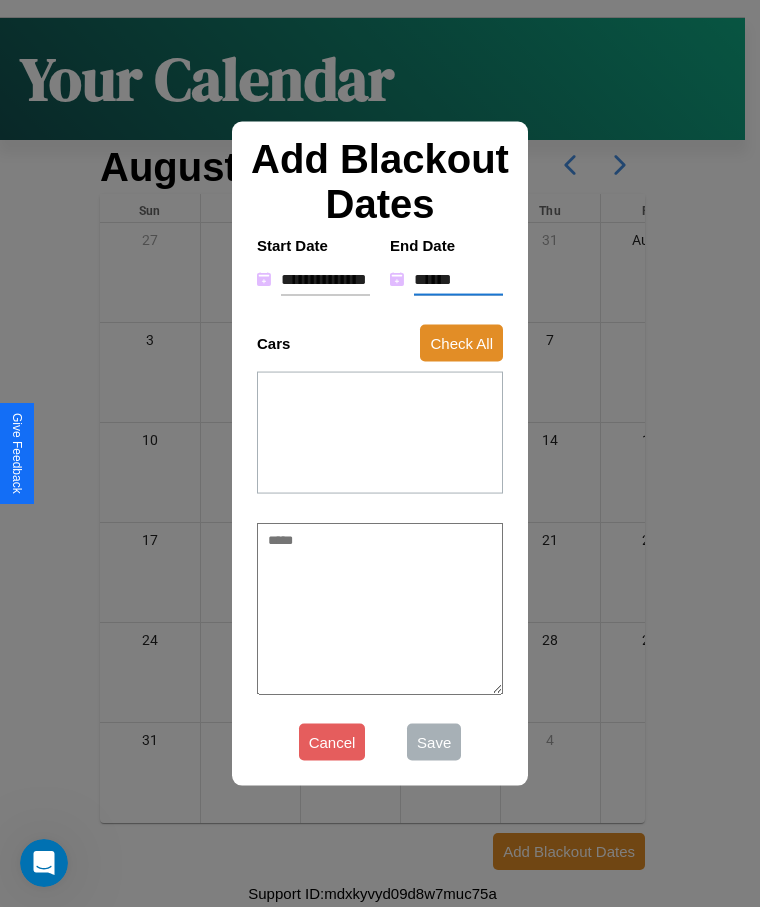 type on "*" 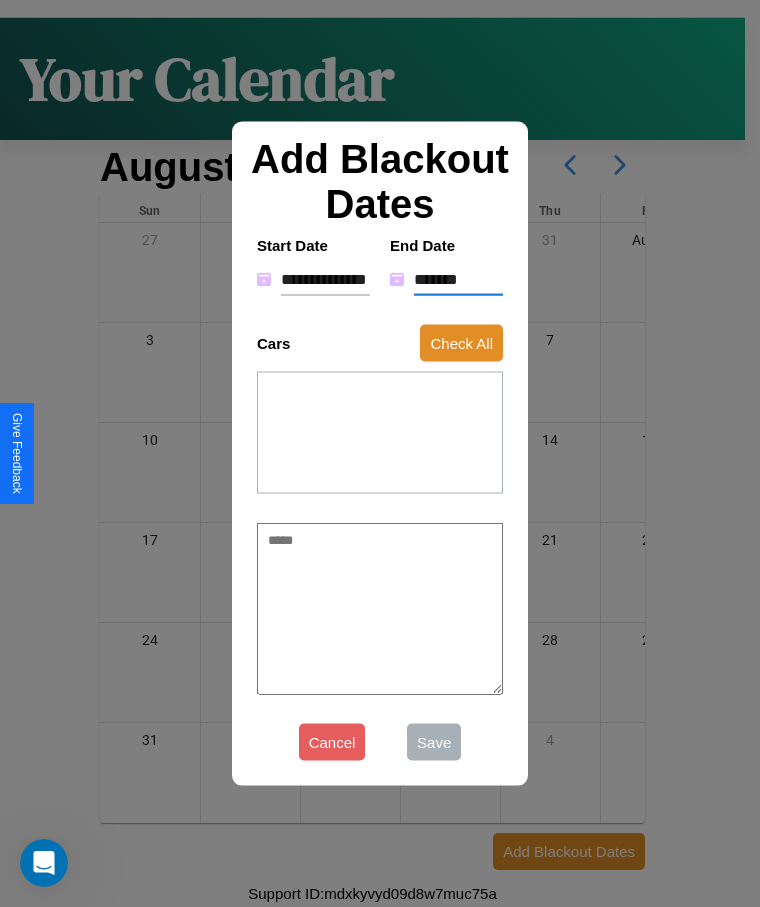 type on "*" 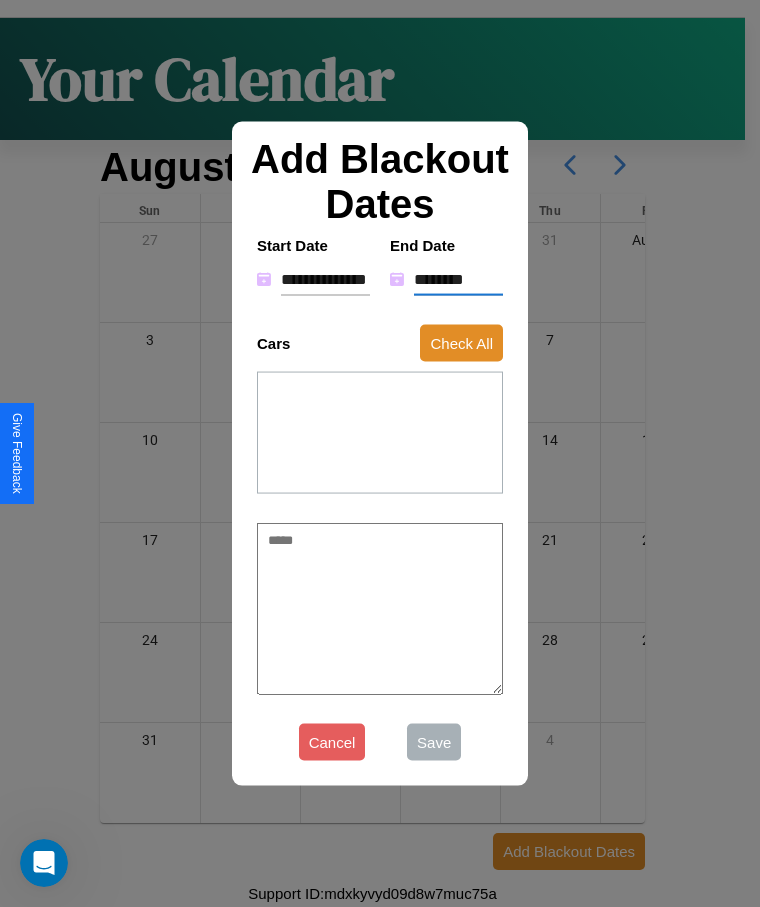 type on "*" 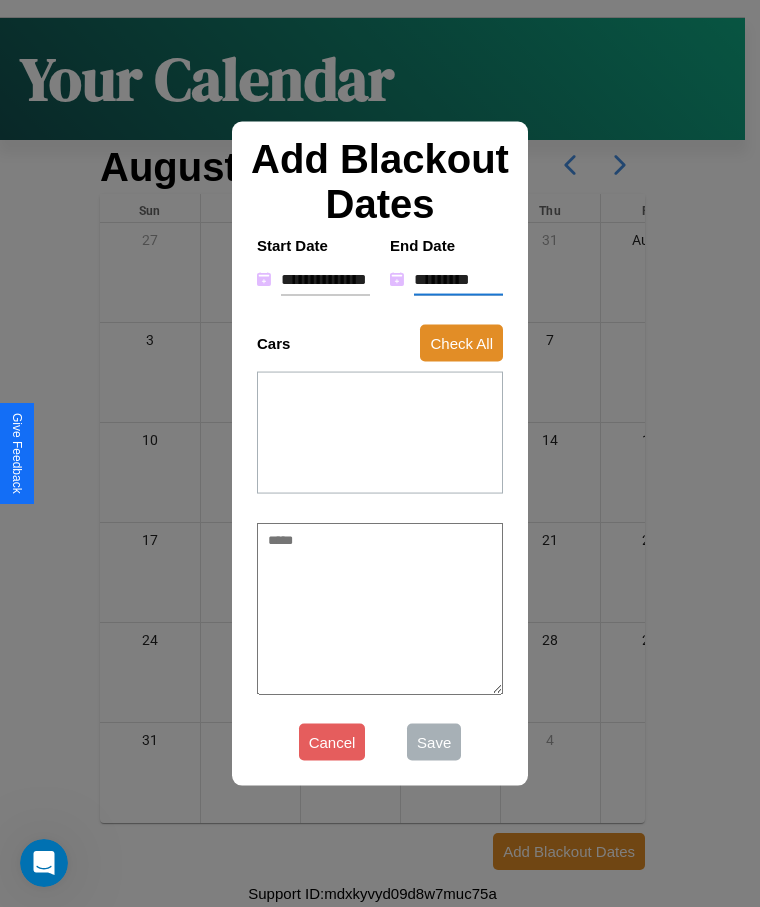 type on "*" 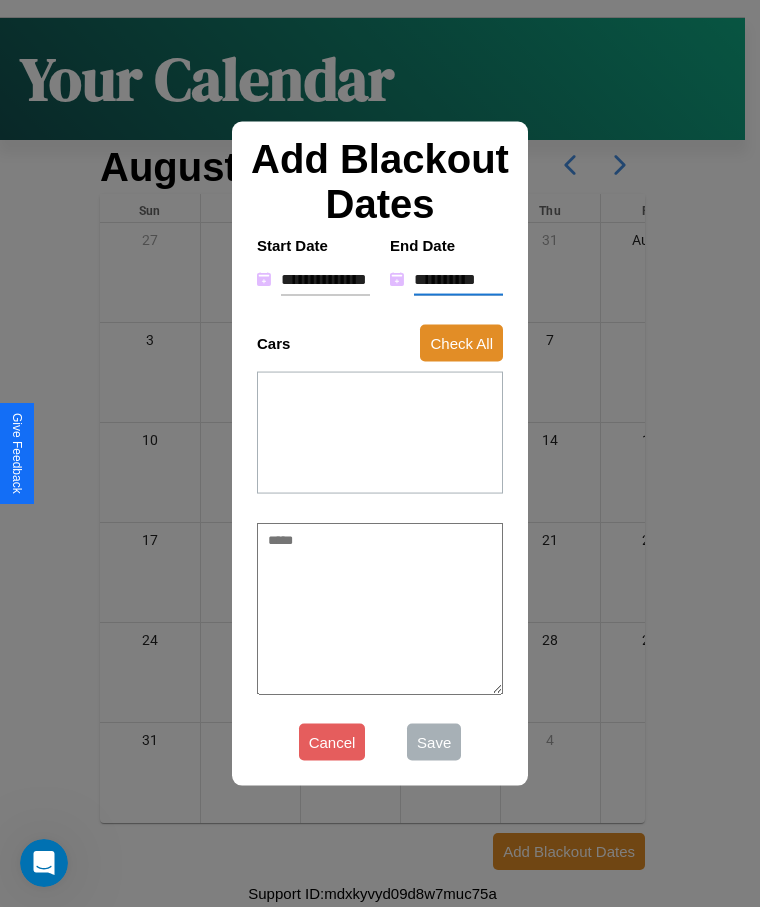 type on "*" 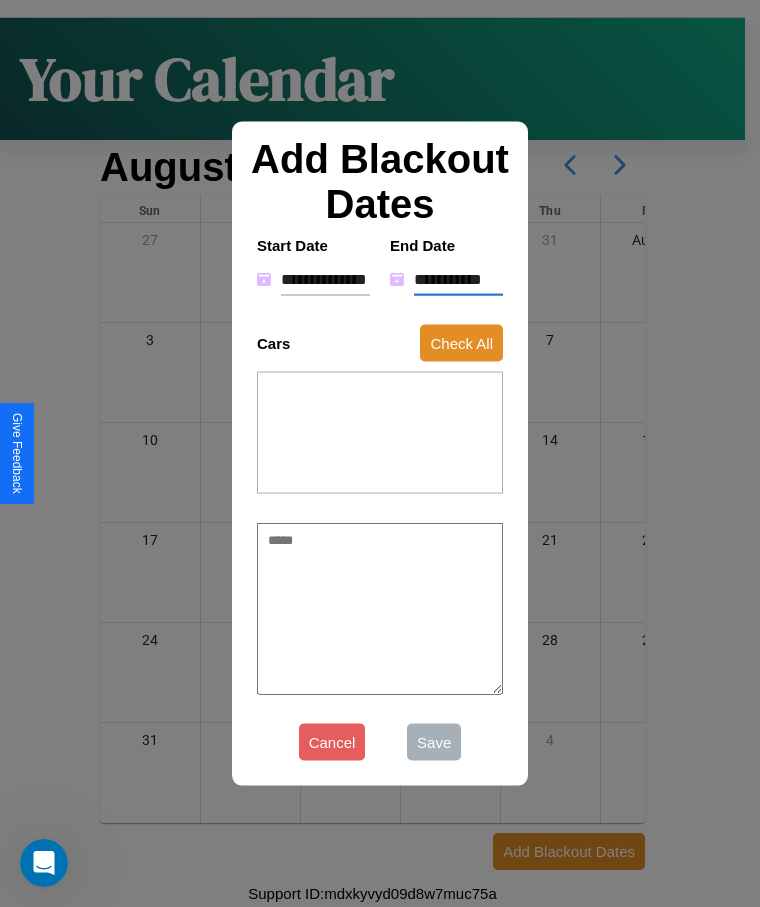 type on "*" 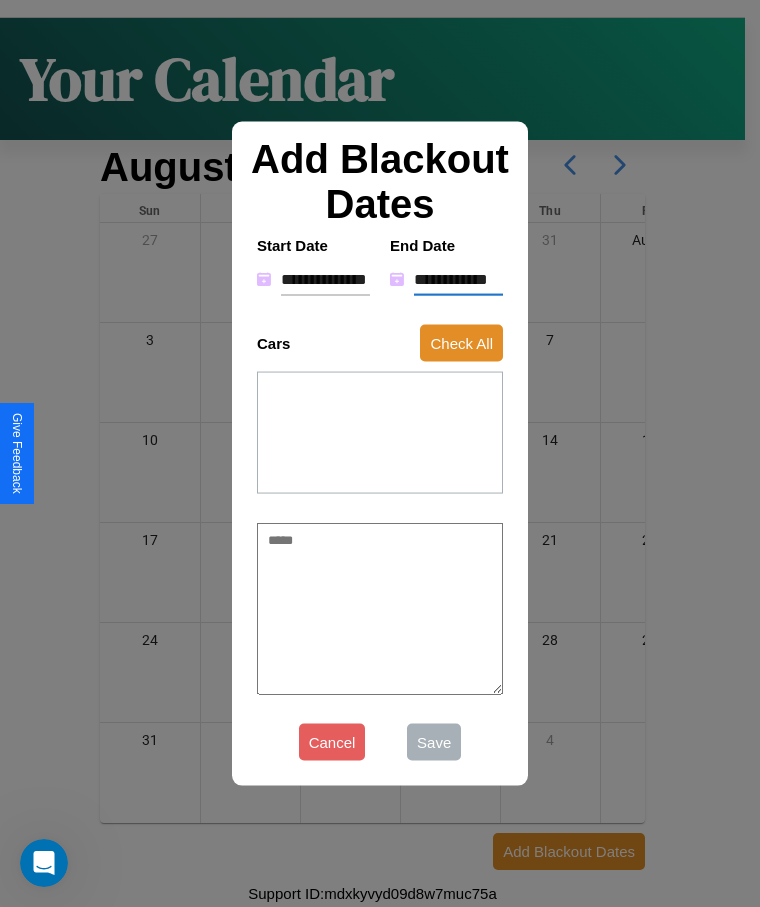 type on "*" 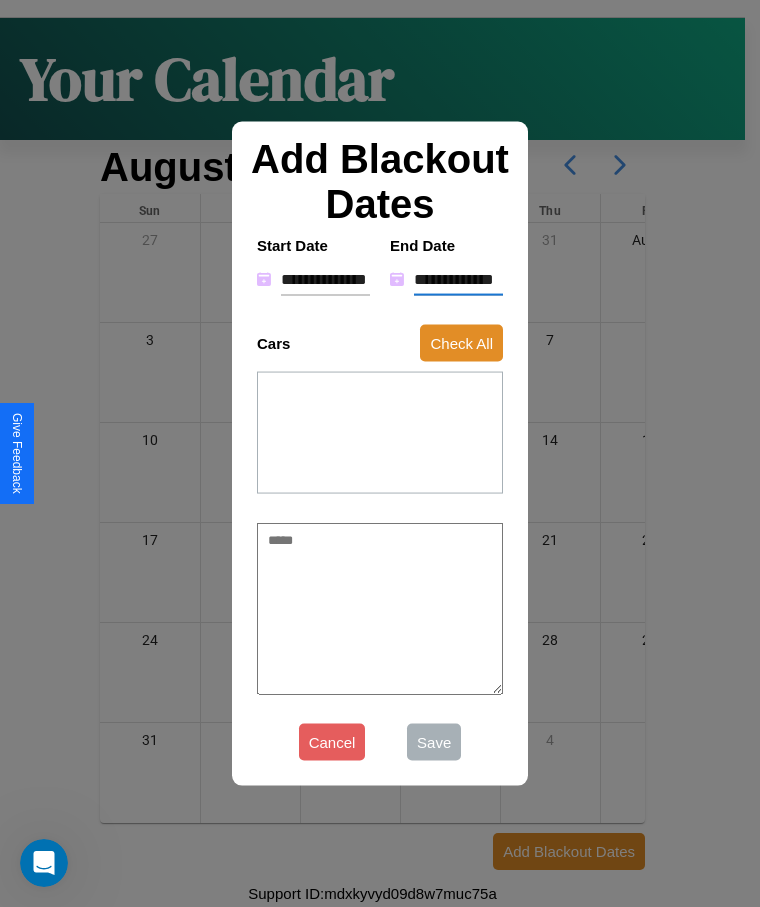 type on "*" 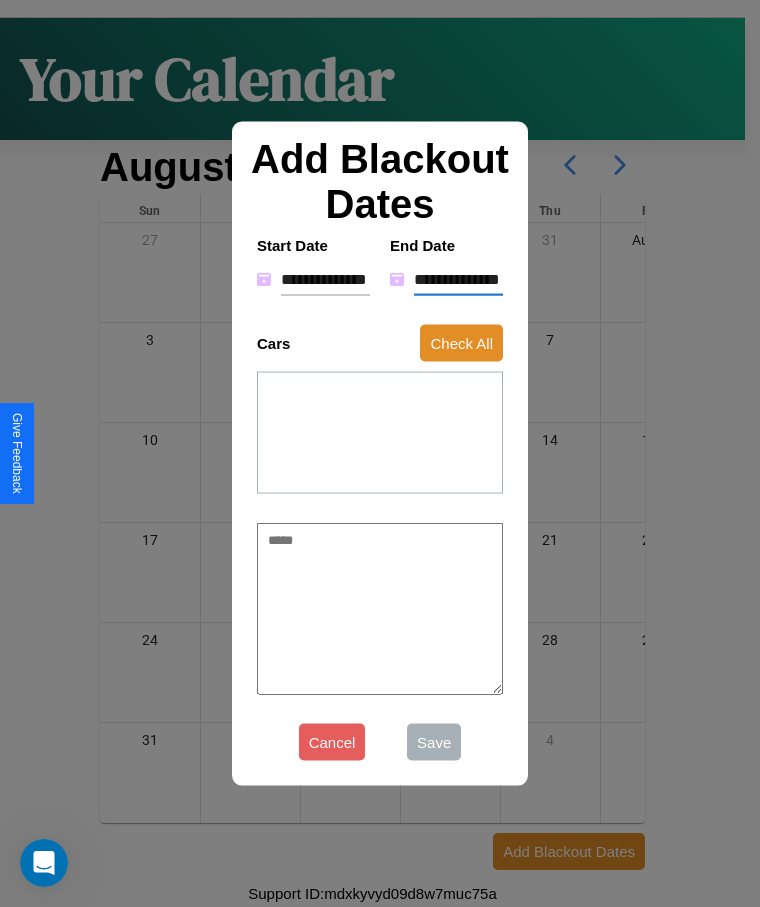 type on "*" 